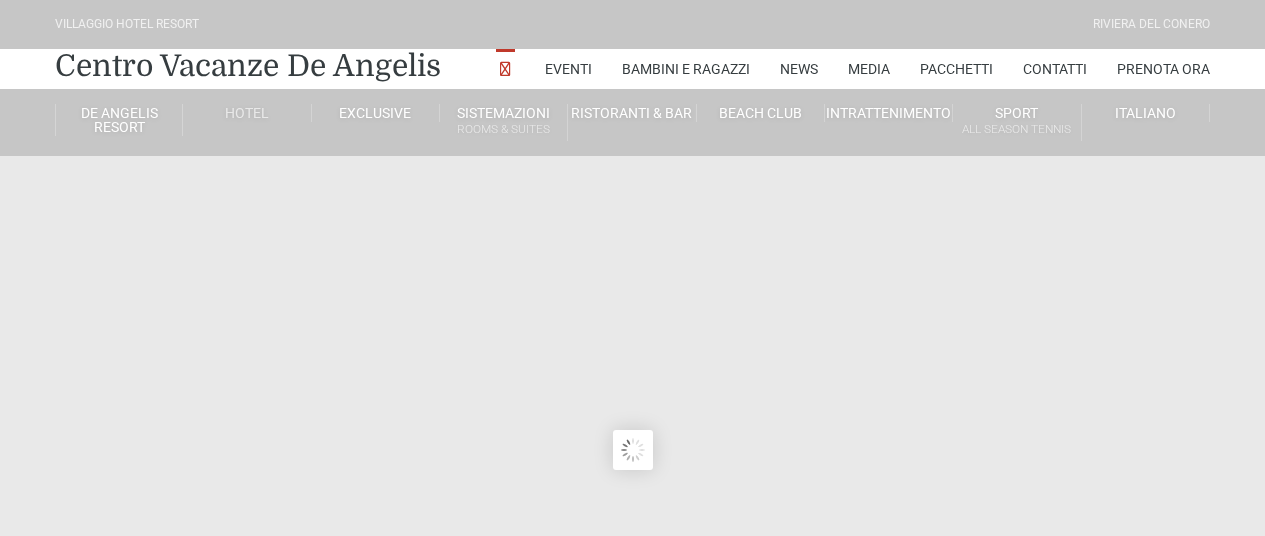 scroll, scrollTop: 0, scrollLeft: 0, axis: both 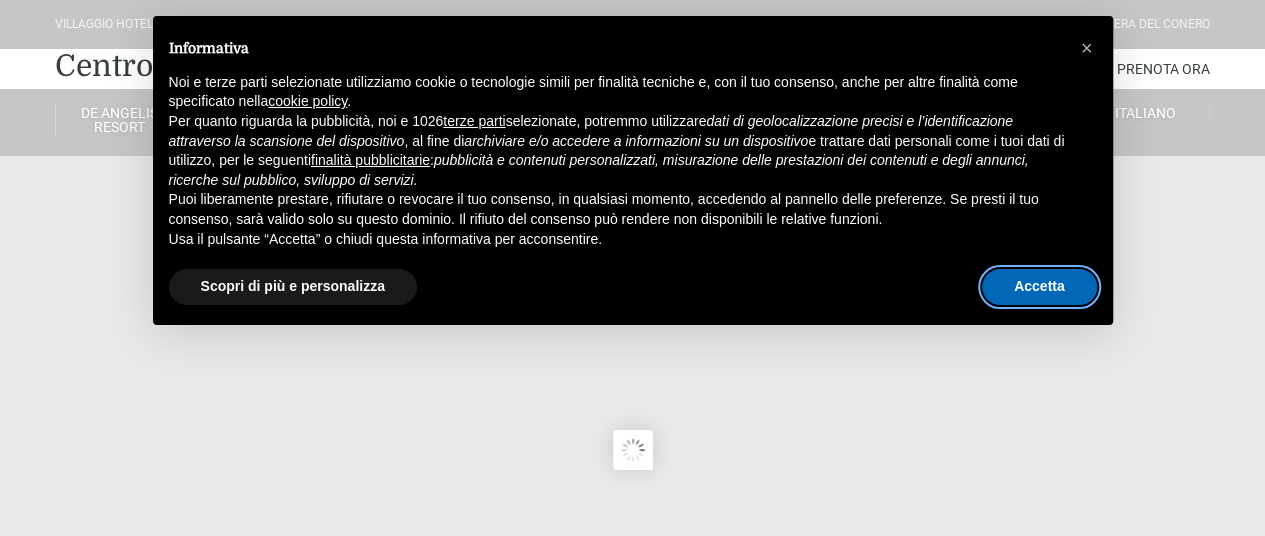 click on "Accetta" at bounding box center (1039, 287) 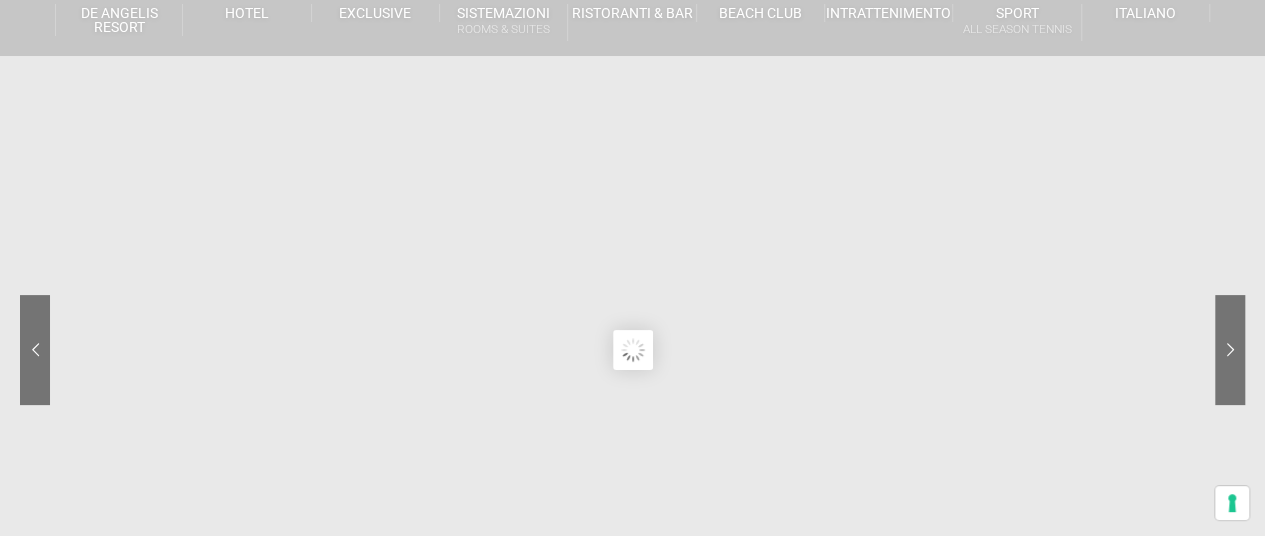 scroll, scrollTop: 0, scrollLeft: 0, axis: both 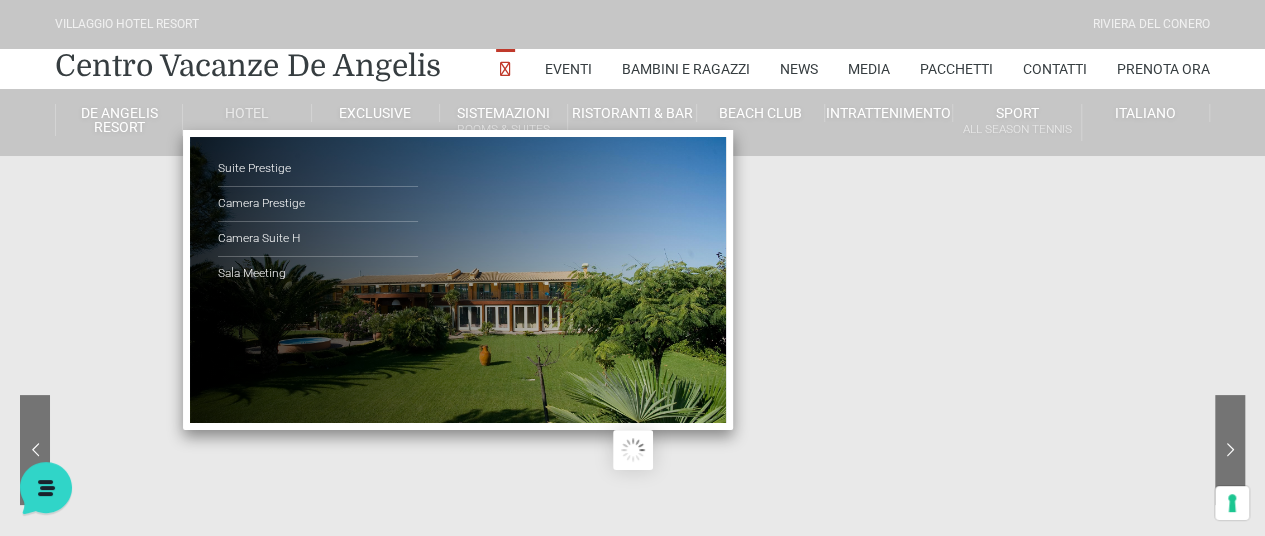 click on "Hotel" at bounding box center [247, 113] 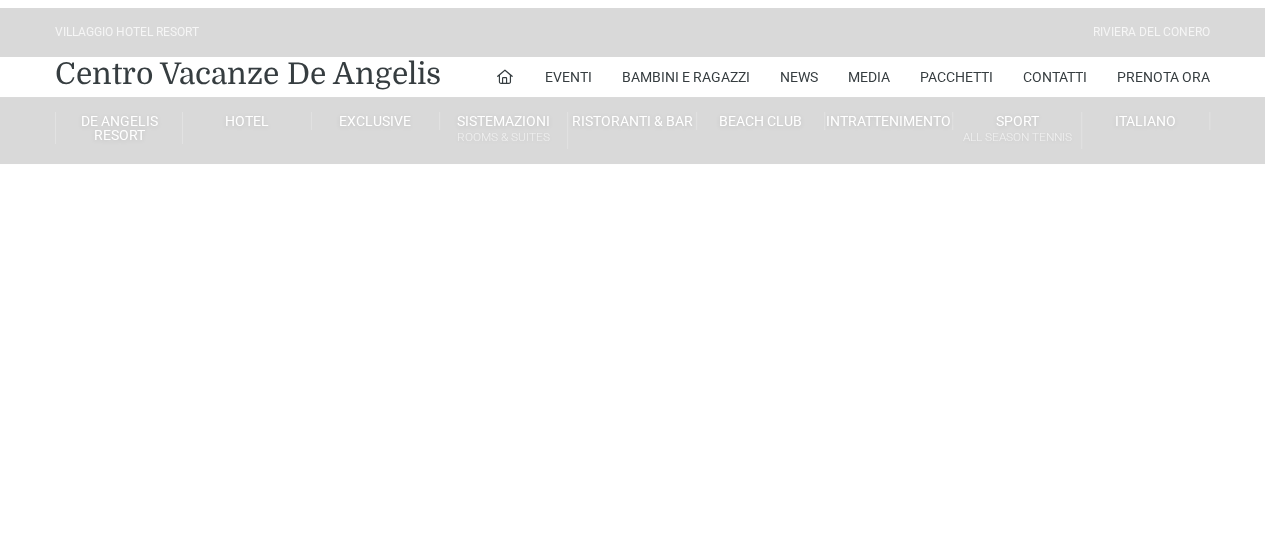 scroll, scrollTop: 200, scrollLeft: 0, axis: vertical 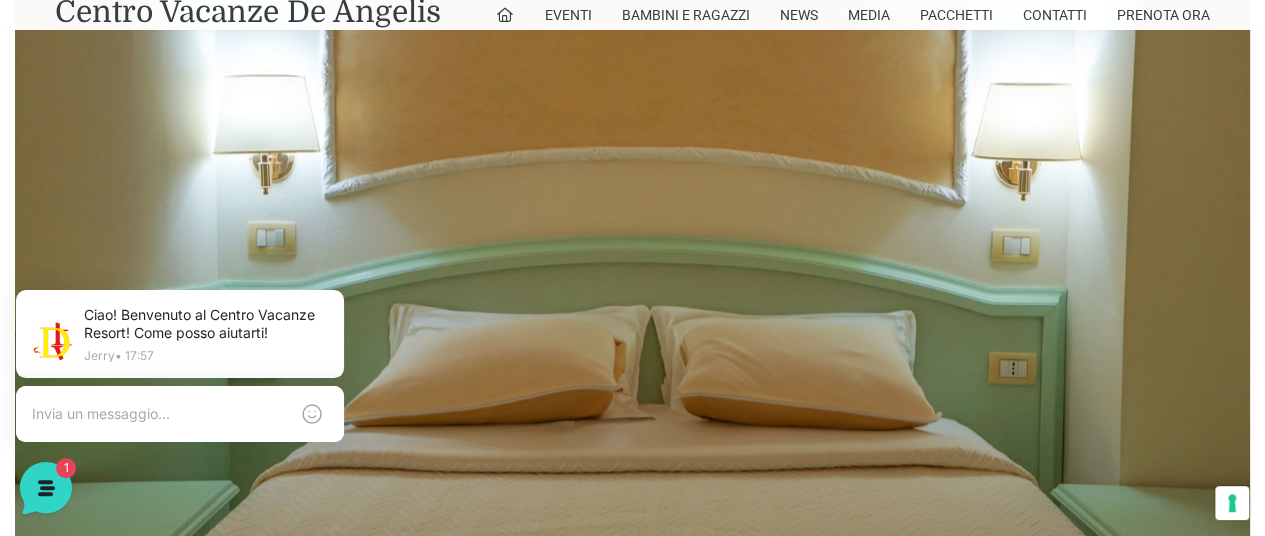 click at bounding box center [632, 209] 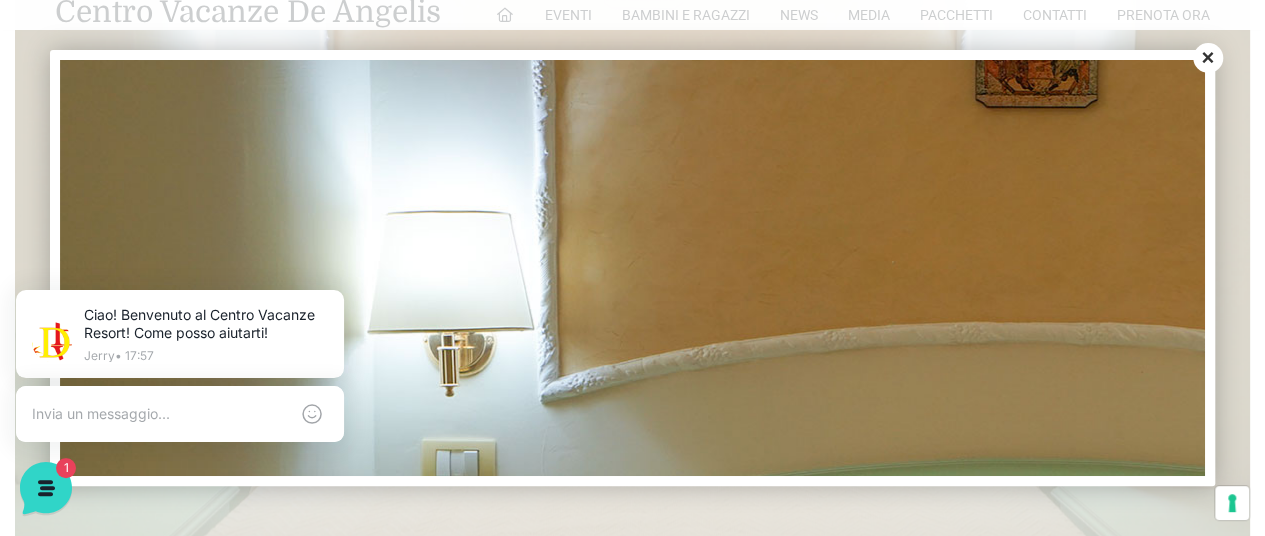 scroll, scrollTop: 0, scrollLeft: 0, axis: both 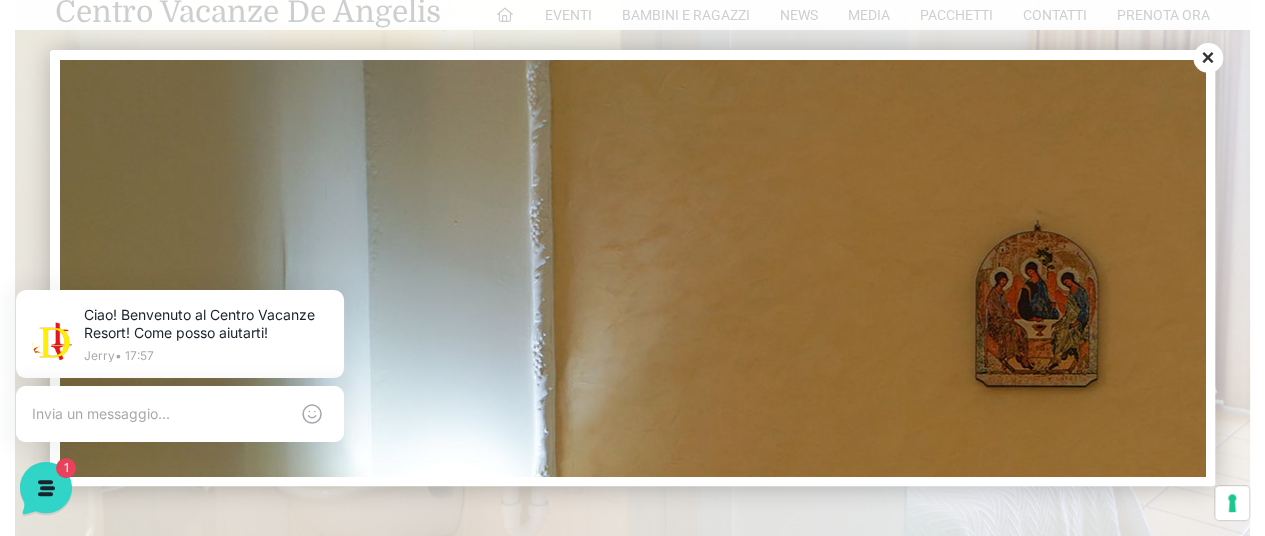 click on "Close" at bounding box center (1208, 58) 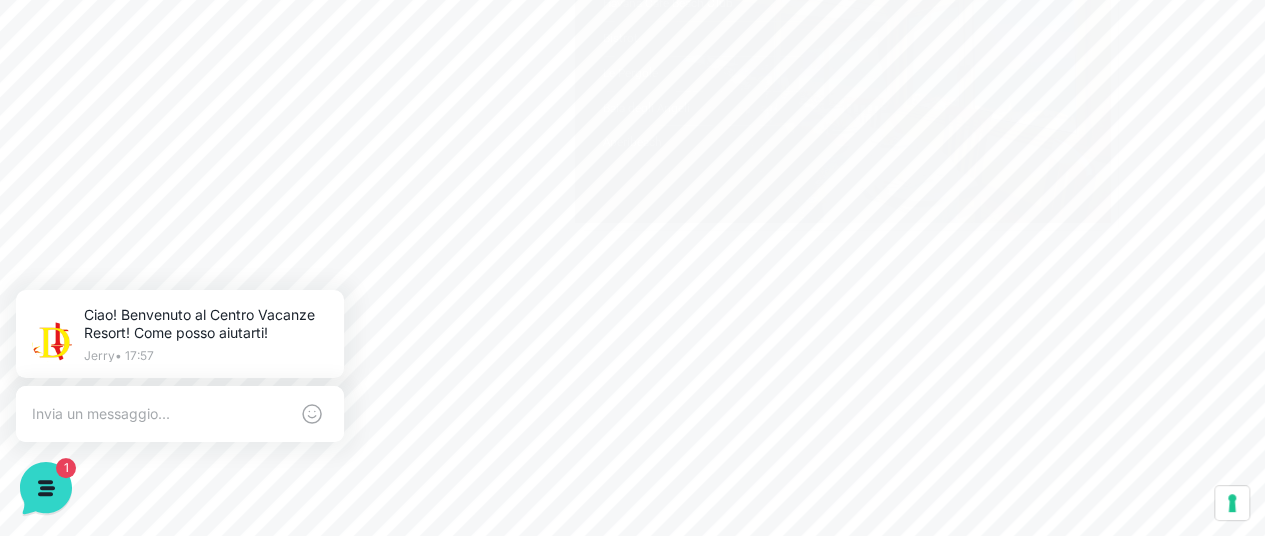 scroll, scrollTop: 0, scrollLeft: 0, axis: both 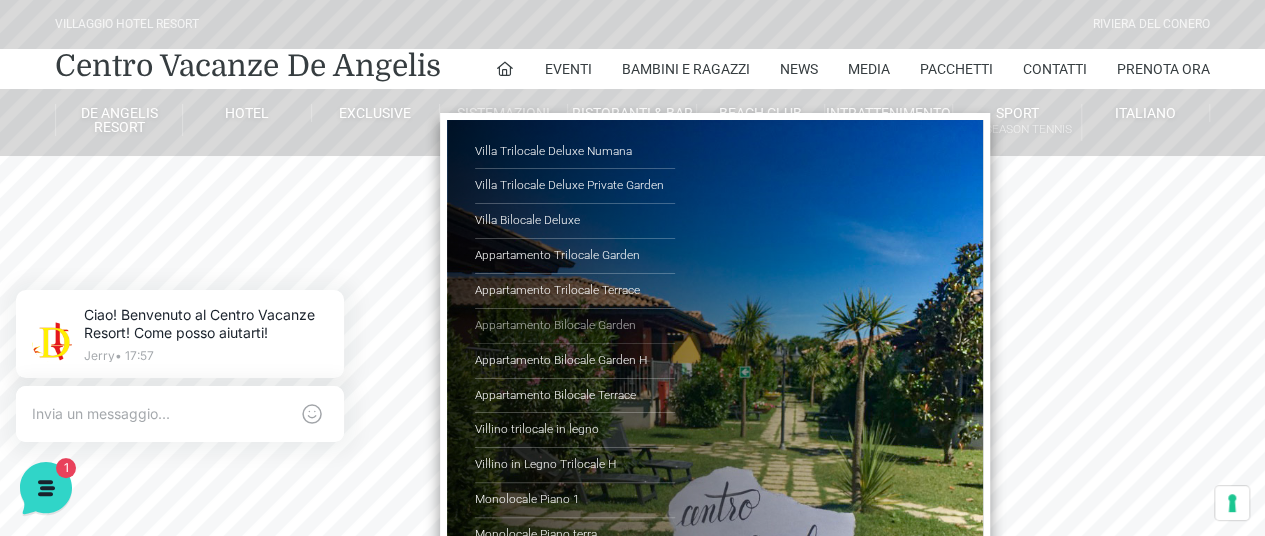 click on "Appartamento Bilocale Garden" at bounding box center [575, 326] 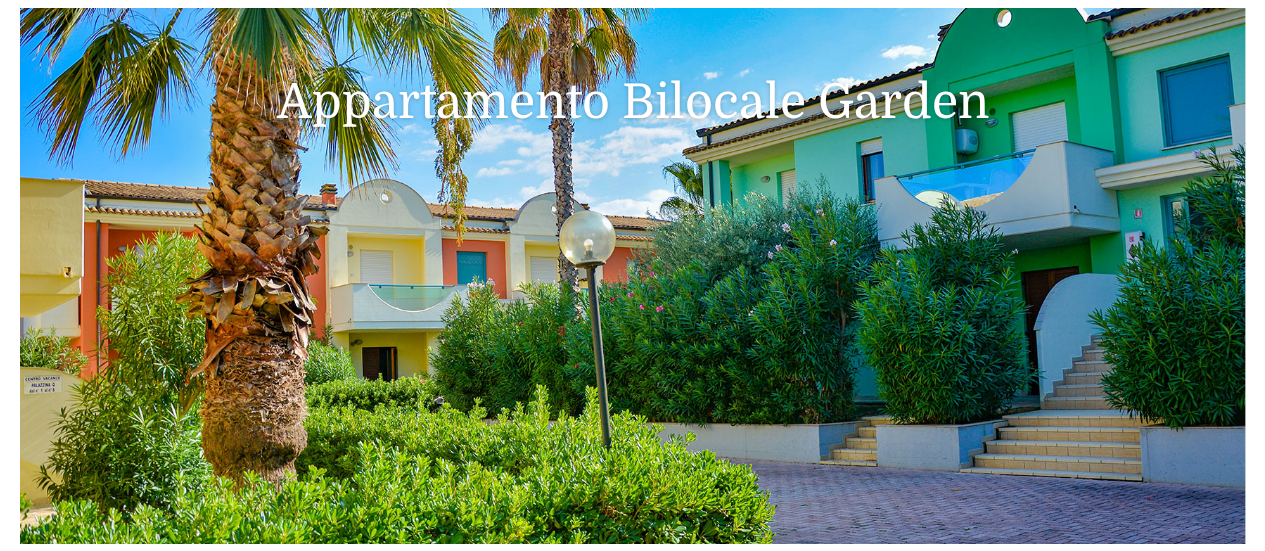 scroll, scrollTop: 300, scrollLeft: 0, axis: vertical 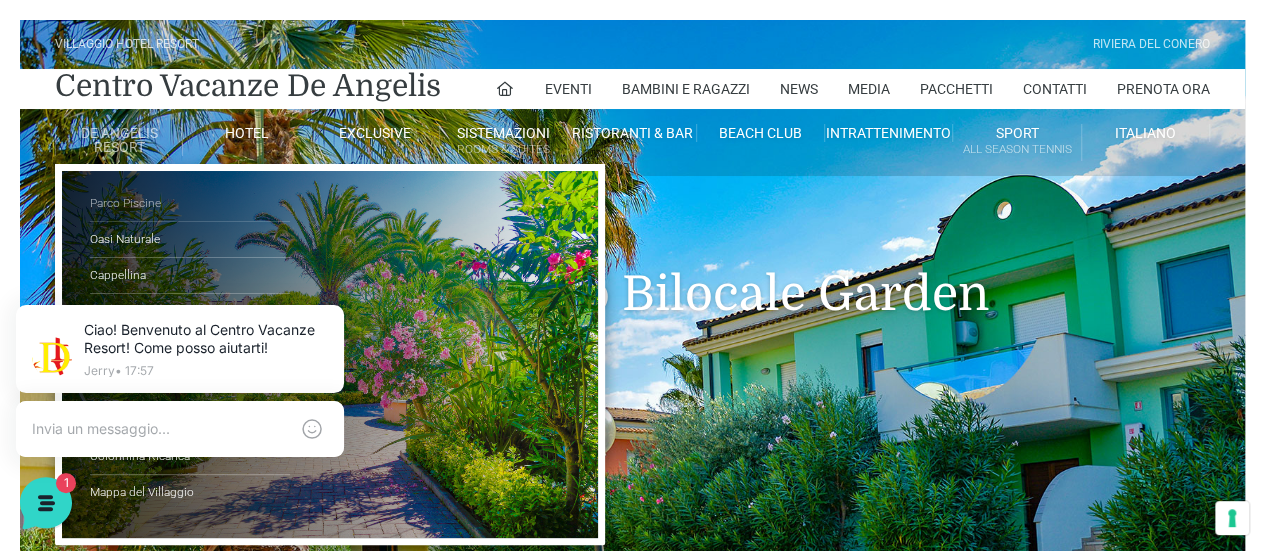 click on "Parco Piscine" at bounding box center (190, 204) 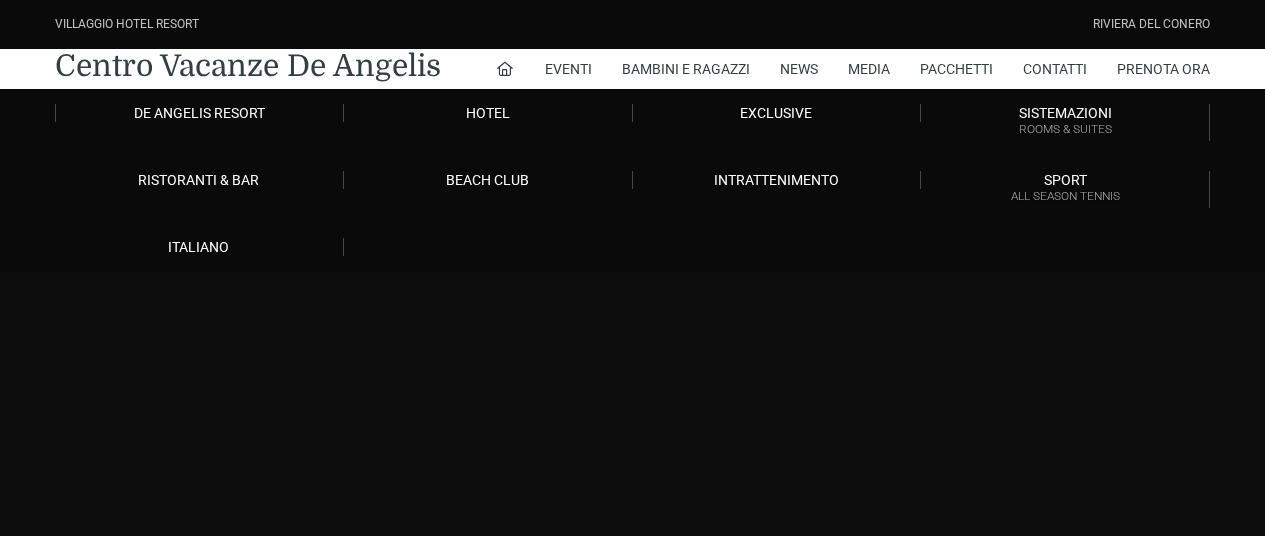 scroll, scrollTop: 0, scrollLeft: 0, axis: both 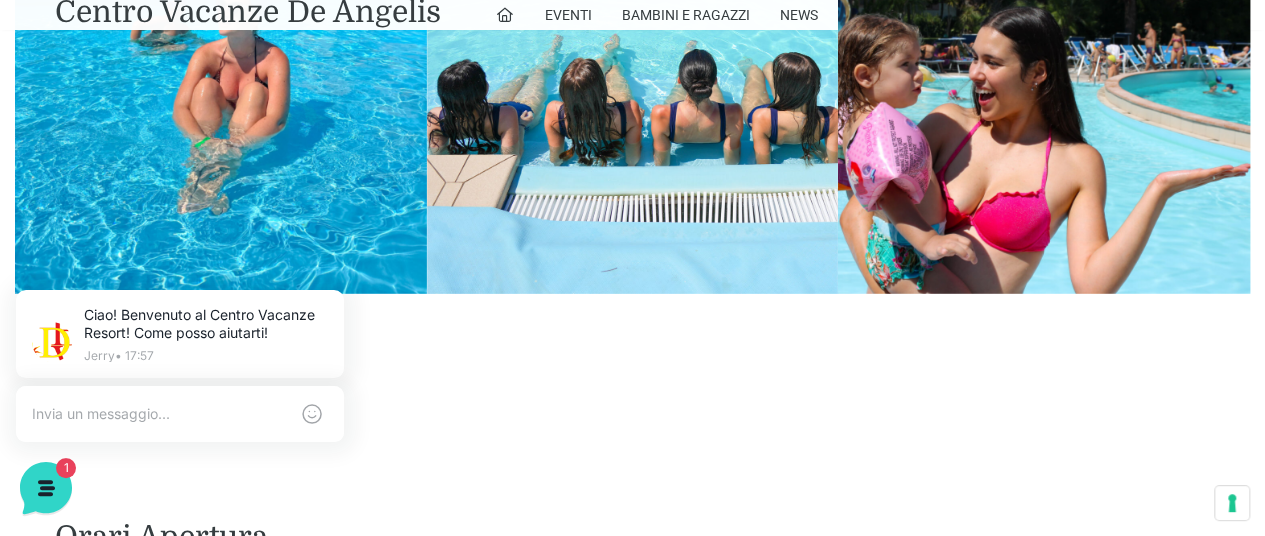 click at bounding box center (1044, 88) 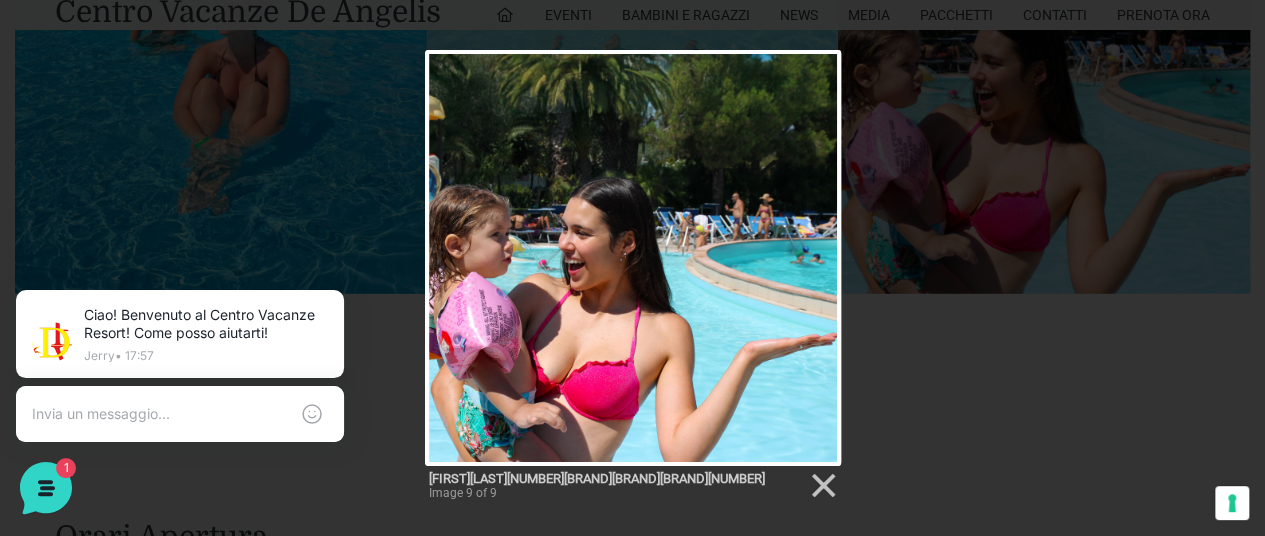 drag, startPoint x: 818, startPoint y: 483, endPoint x: 816, endPoint y: 468, distance: 15.132746 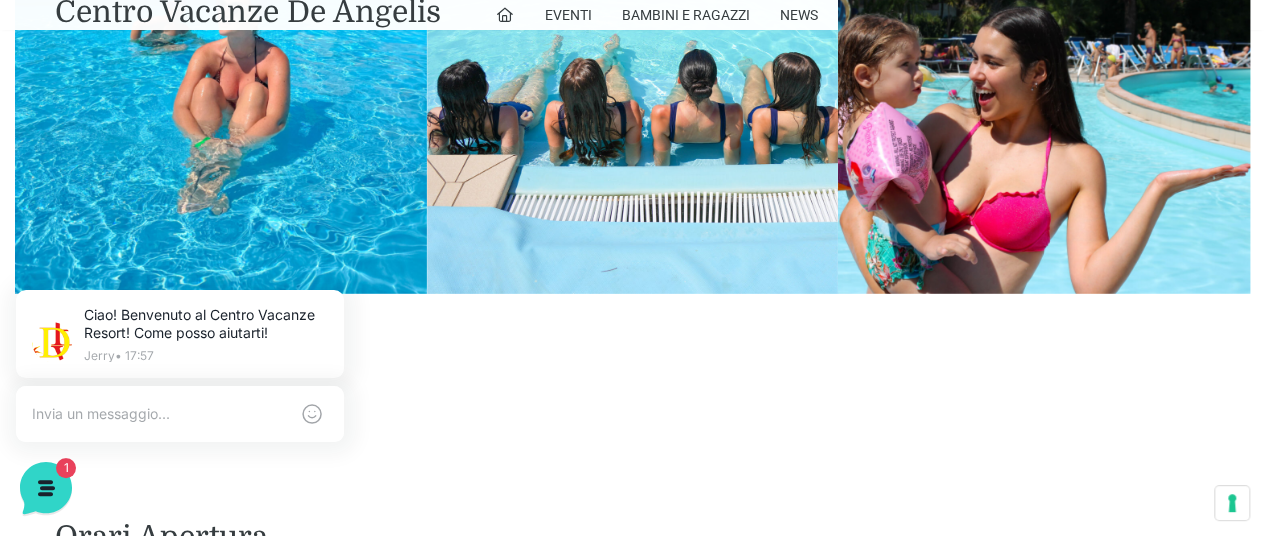 scroll, scrollTop: 3100, scrollLeft: 0, axis: vertical 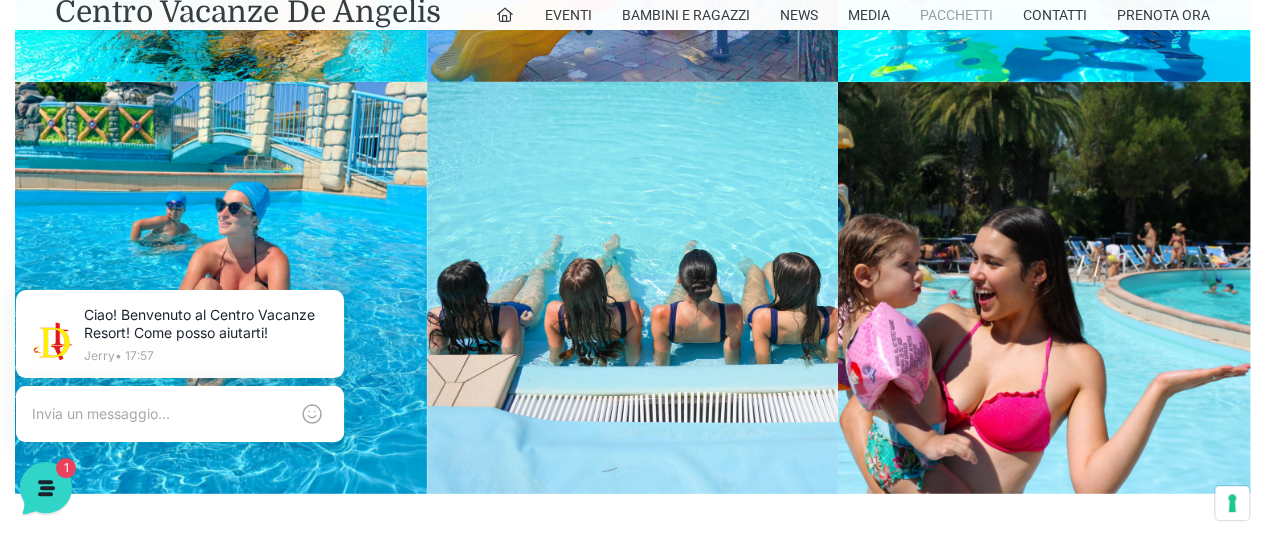 click on "Pacchetti" at bounding box center (956, 15) 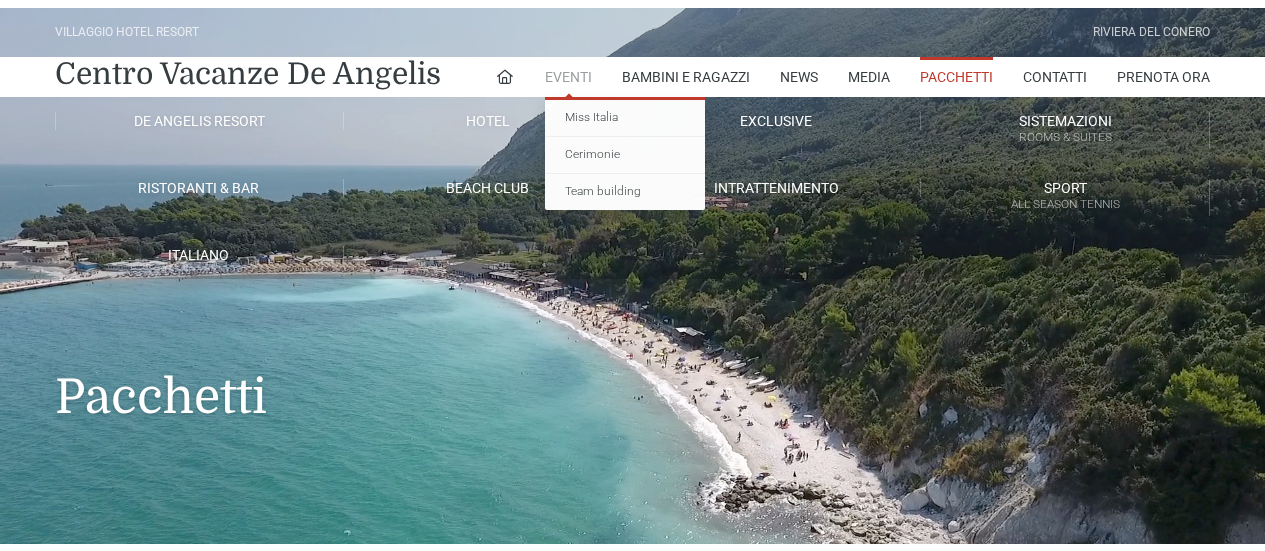 scroll, scrollTop: 0, scrollLeft: 0, axis: both 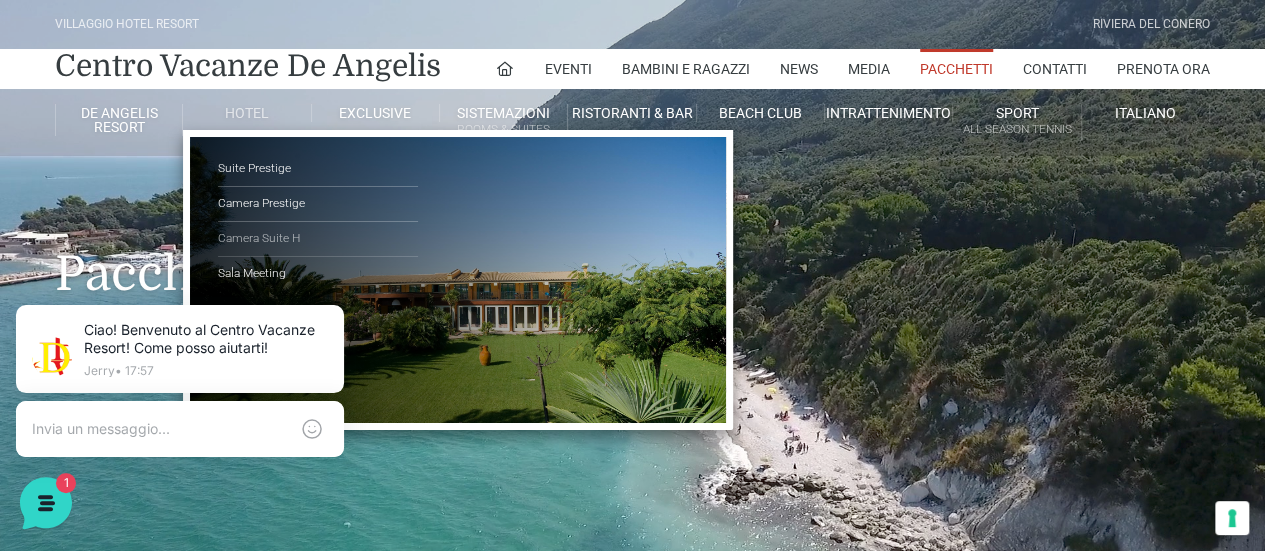 click on "Camera Suite H" at bounding box center (318, 239) 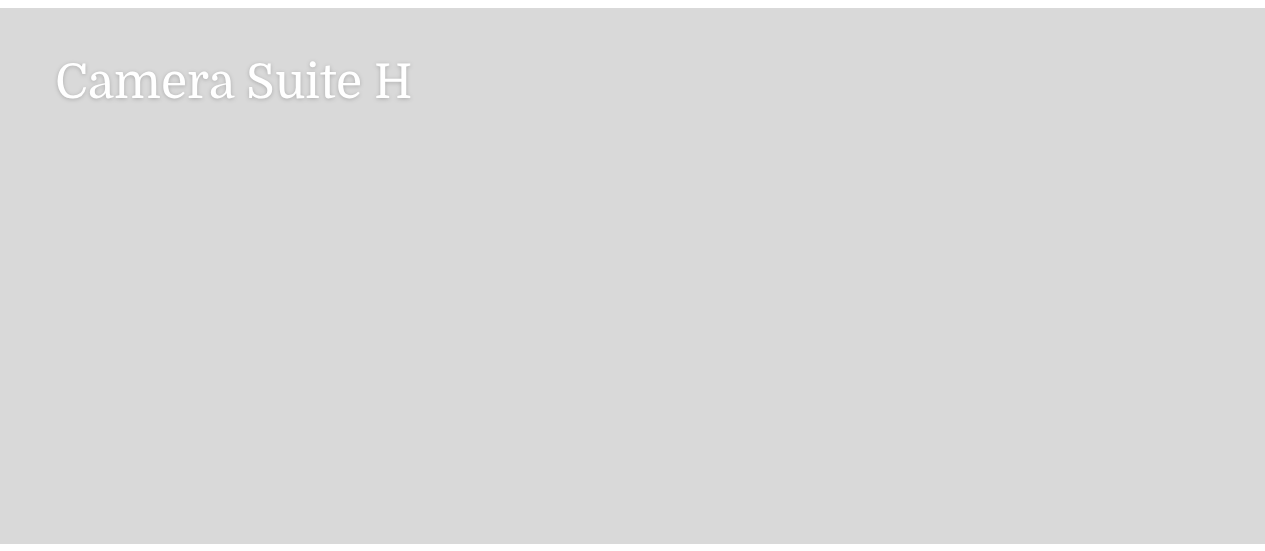 scroll, scrollTop: 200, scrollLeft: 0, axis: vertical 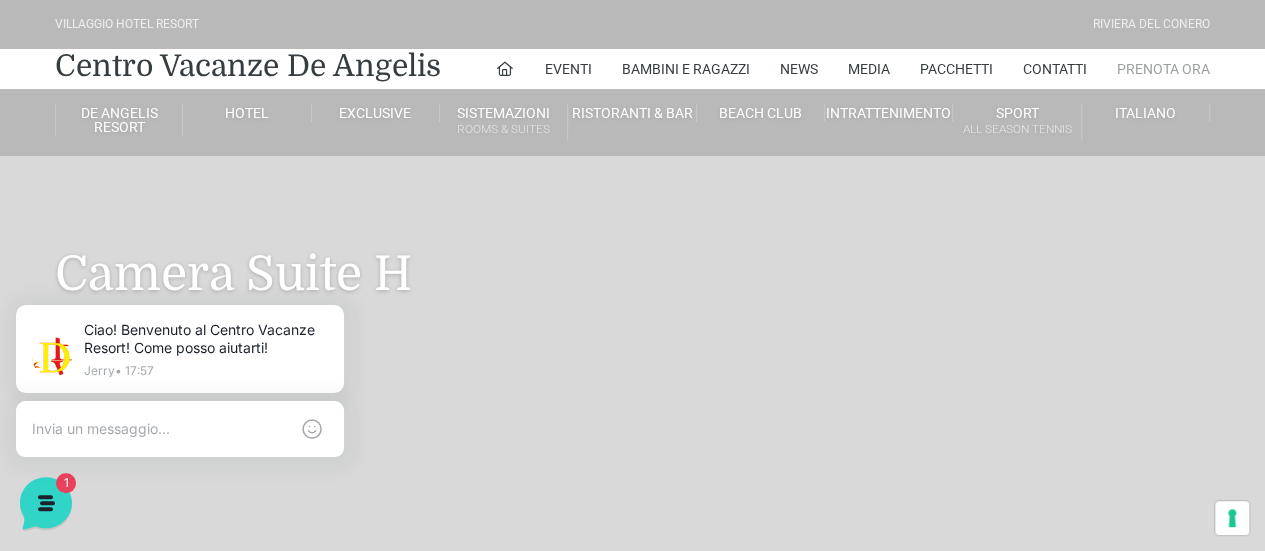 click on "Prenota Ora" at bounding box center (1163, 69) 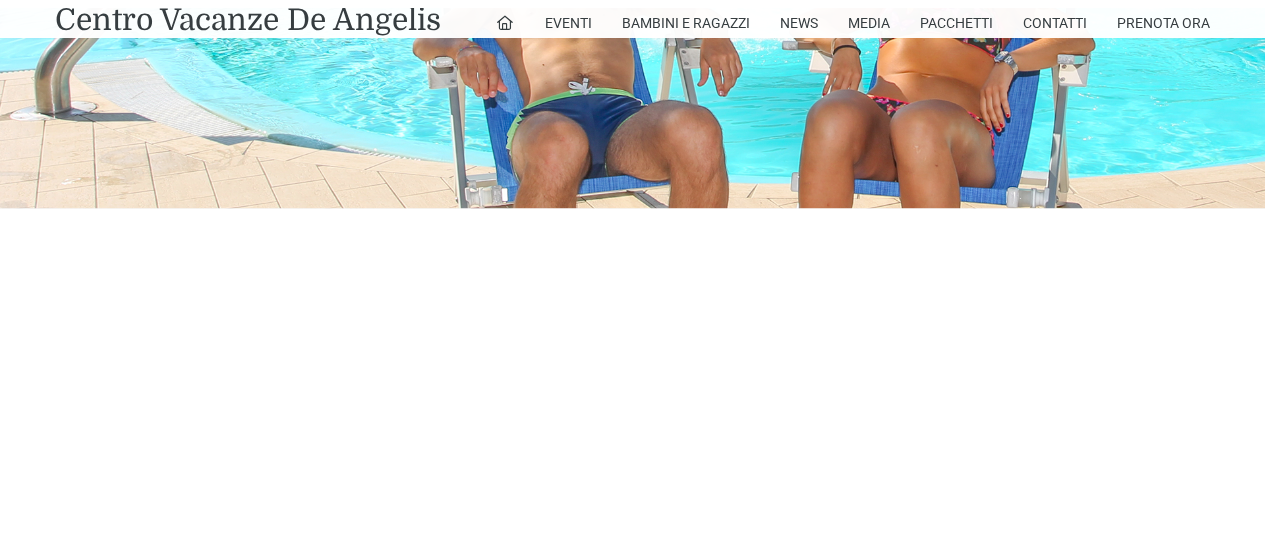 scroll, scrollTop: 1000, scrollLeft: 0, axis: vertical 